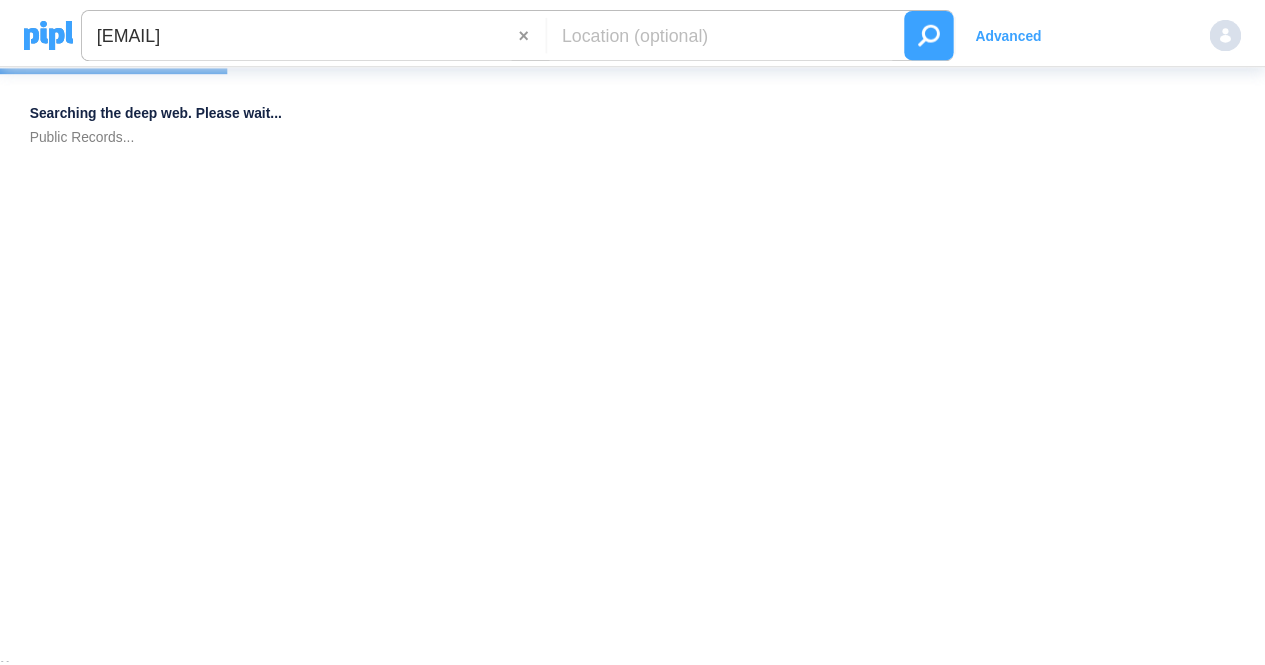 scroll, scrollTop: 0, scrollLeft: 0, axis: both 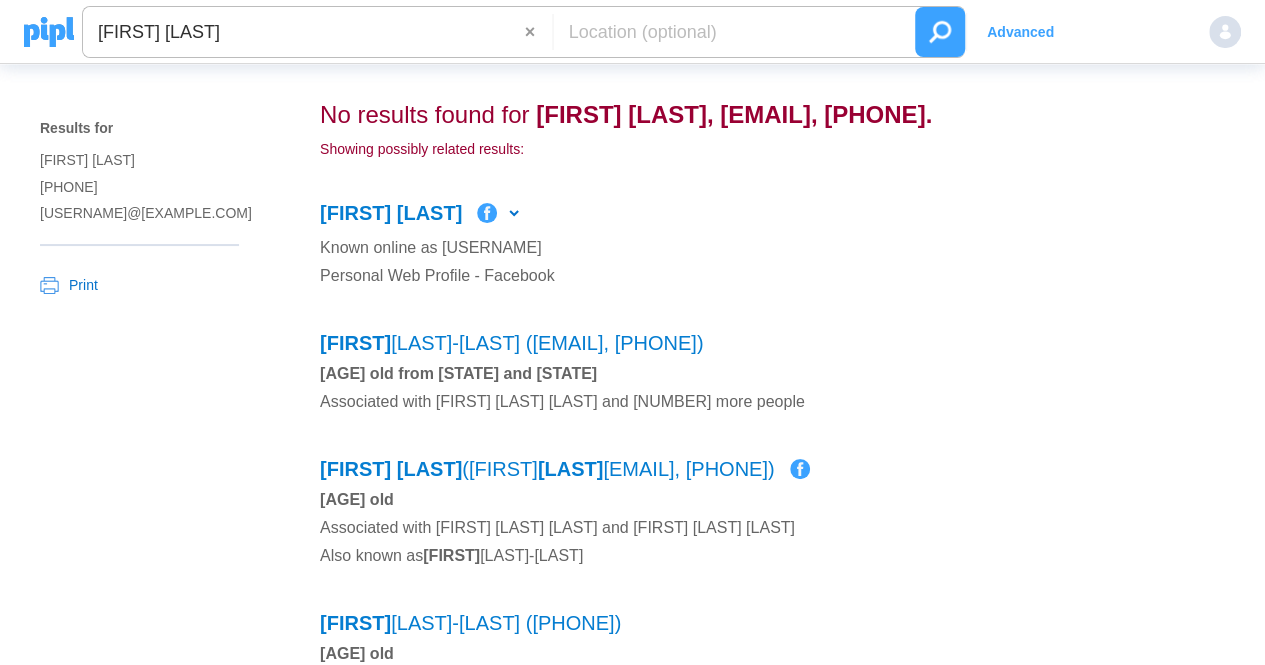 click on "×" at bounding box center [538, 32] 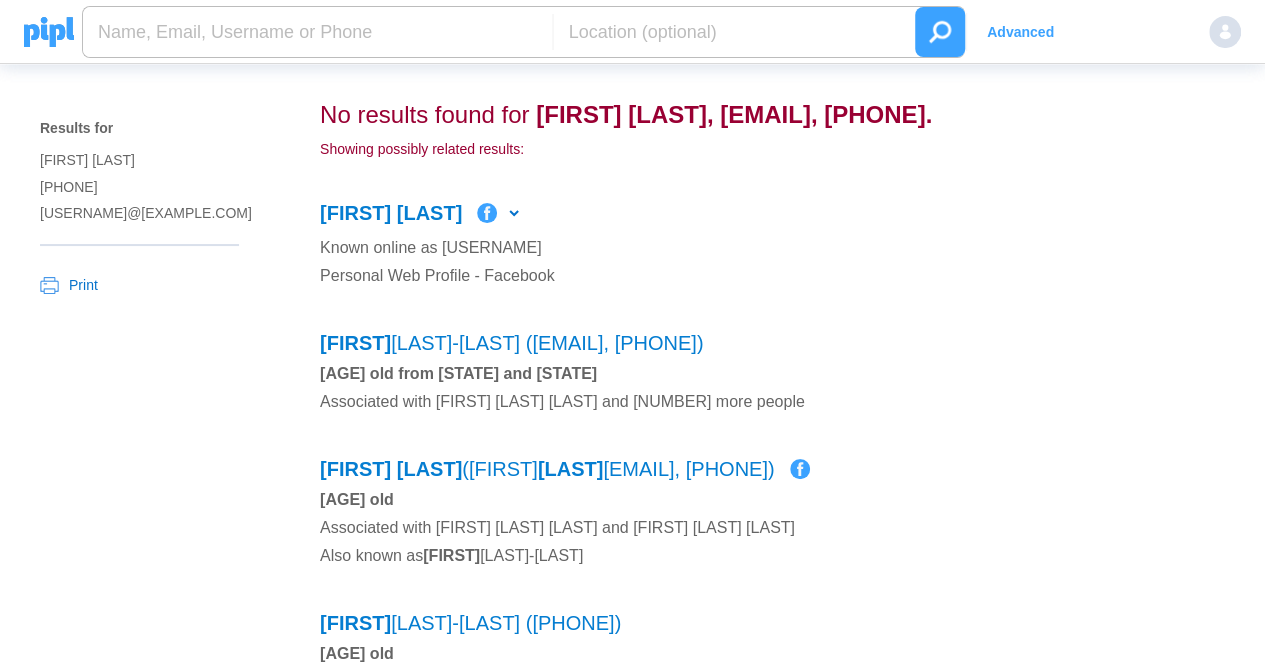 click at bounding box center (317, 32) 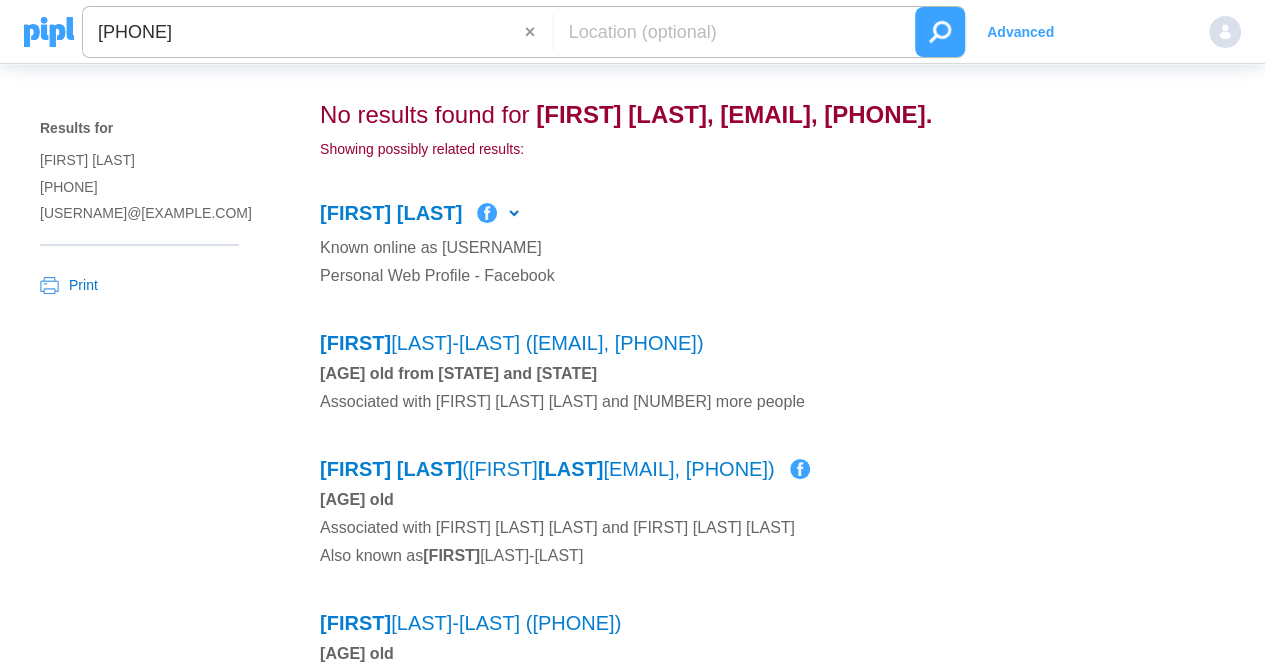 click at bounding box center [940, 32] 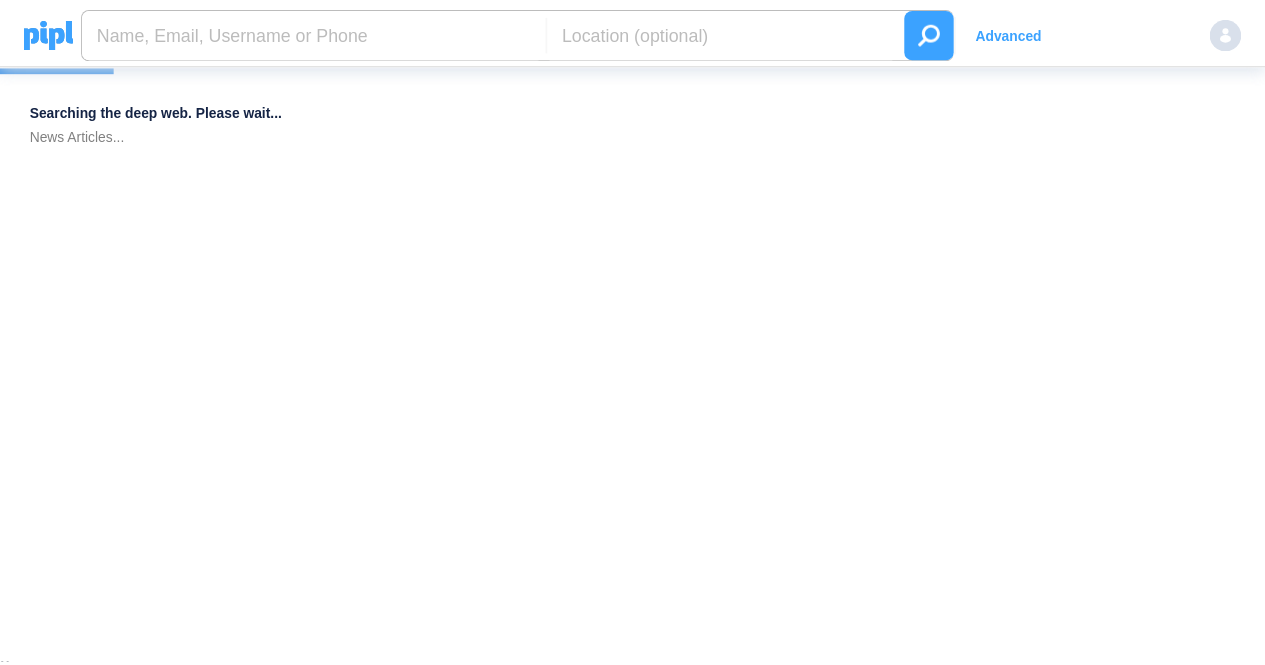 scroll, scrollTop: 0, scrollLeft: 0, axis: both 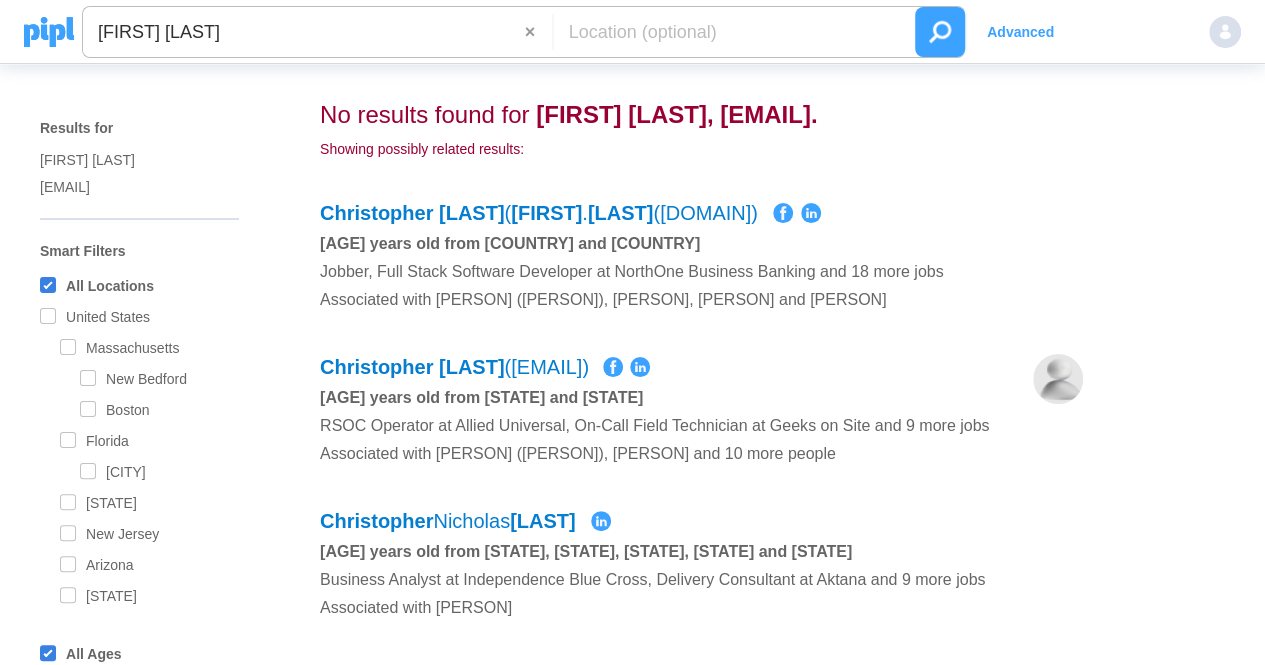 drag, startPoint x: 526, startPoint y: 29, endPoint x: 493, endPoint y: 25, distance: 33.24154 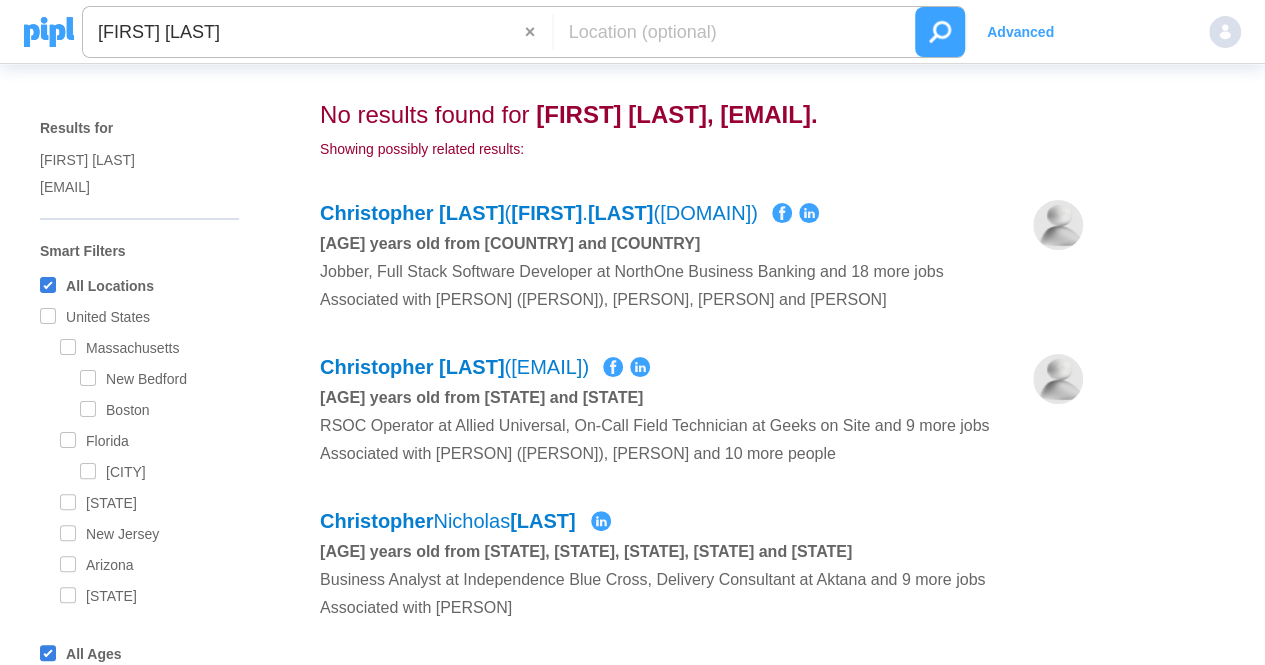 click on "Christopher Cardoso" at bounding box center (304, 32) 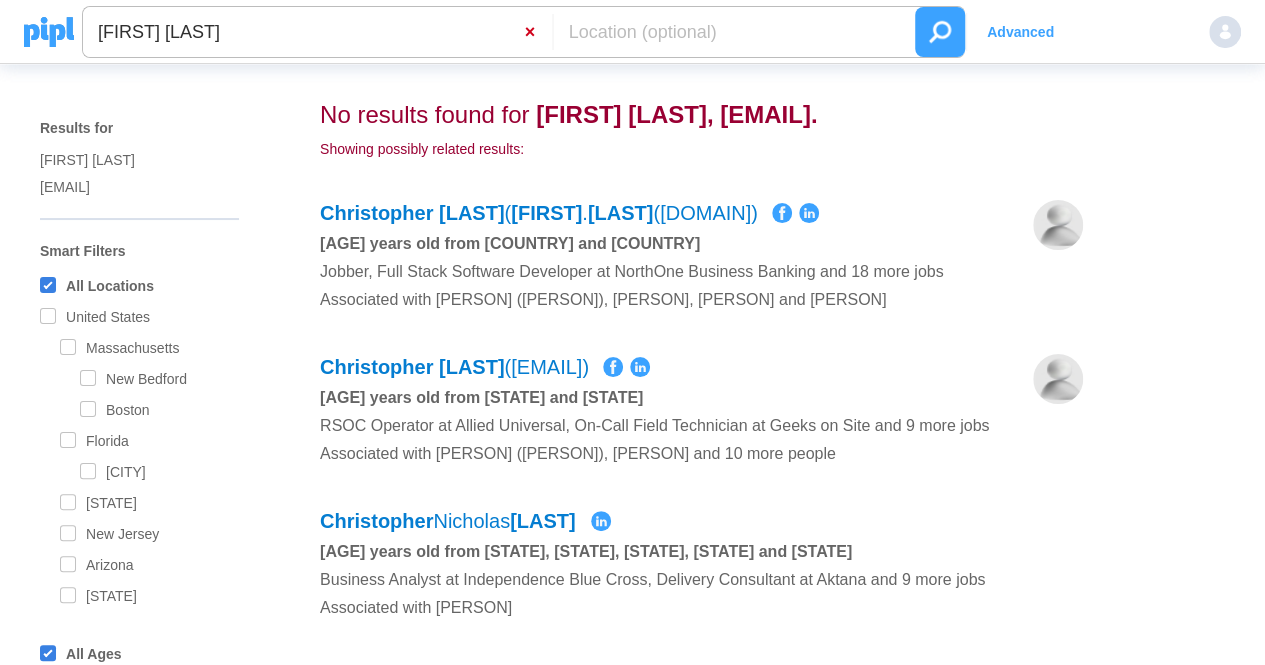 click on "×" at bounding box center [538, 32] 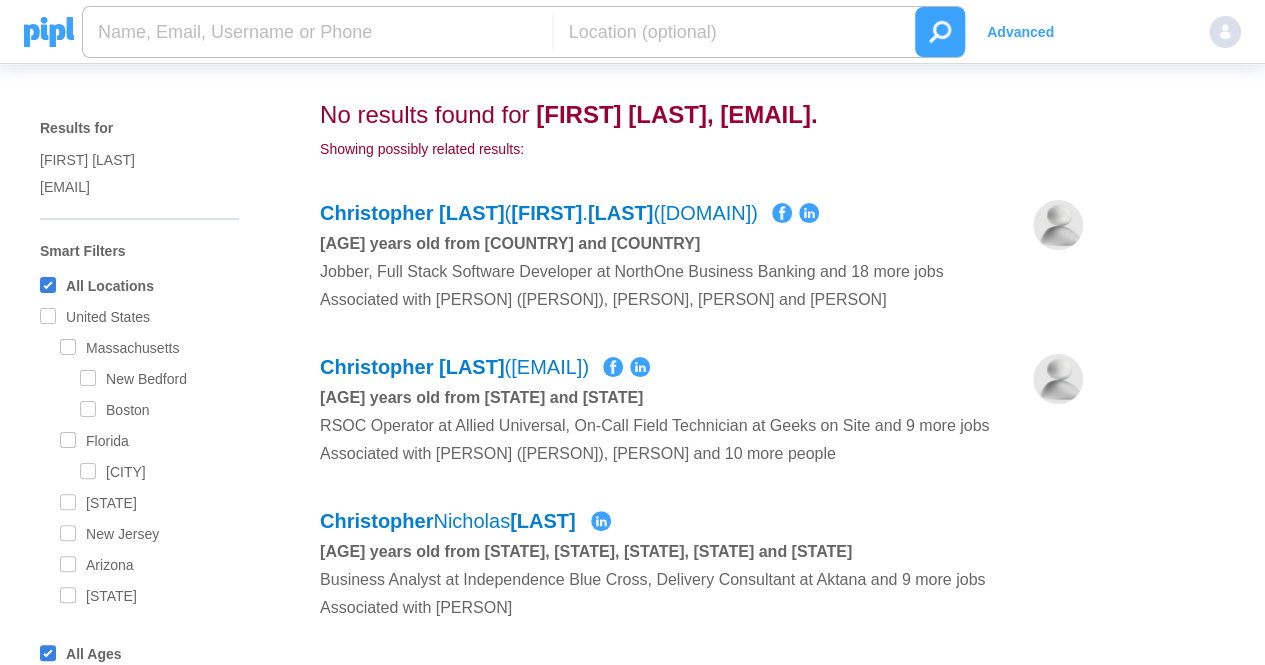 paste on "christophercardoso1998@hotmail.com" 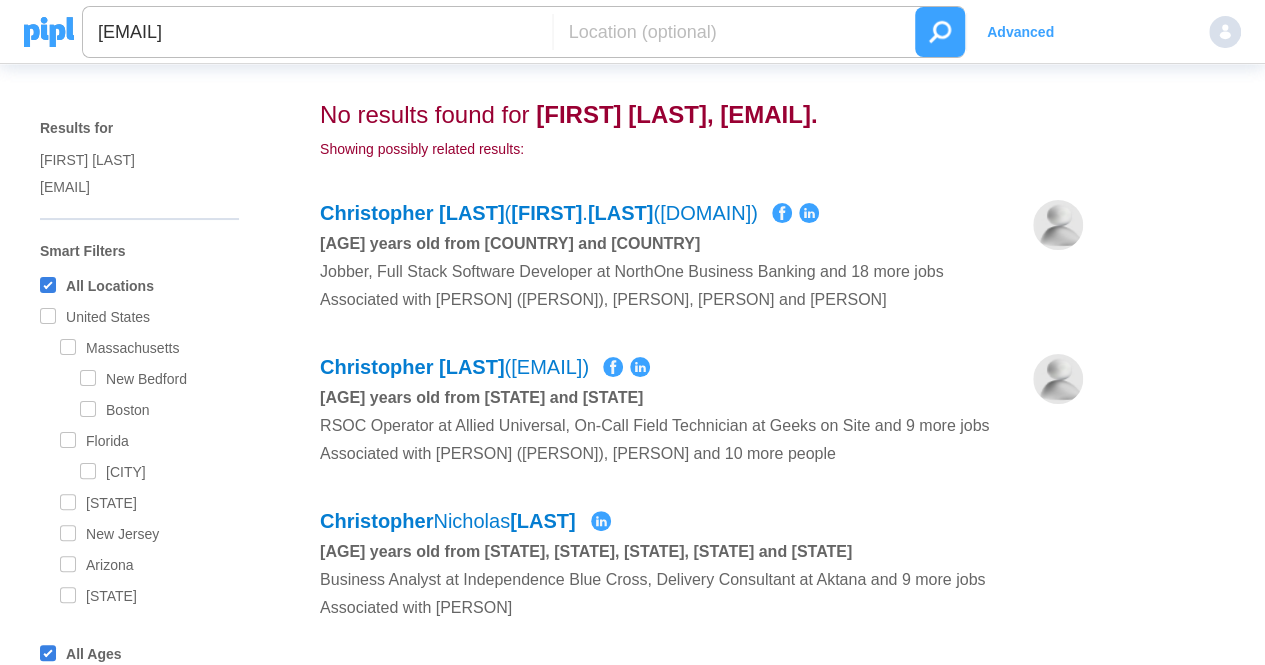 click on "christophercardoso1998@hotmail.com" at bounding box center (317, 32) 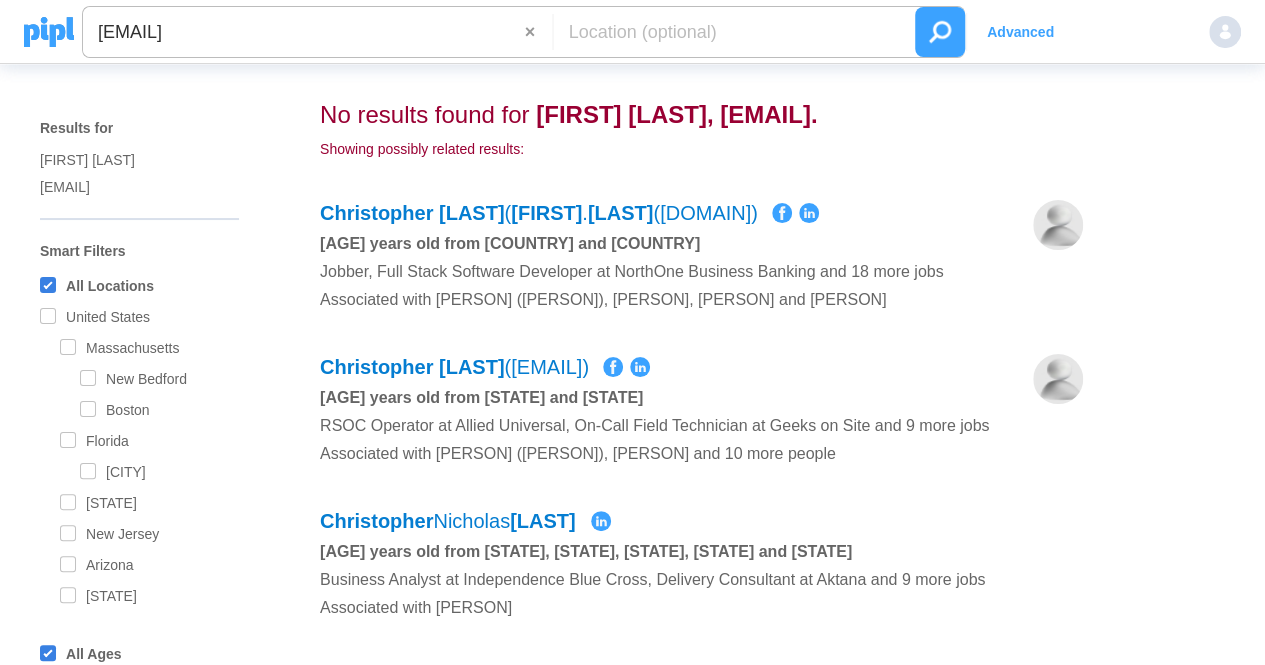 click at bounding box center [940, 32] 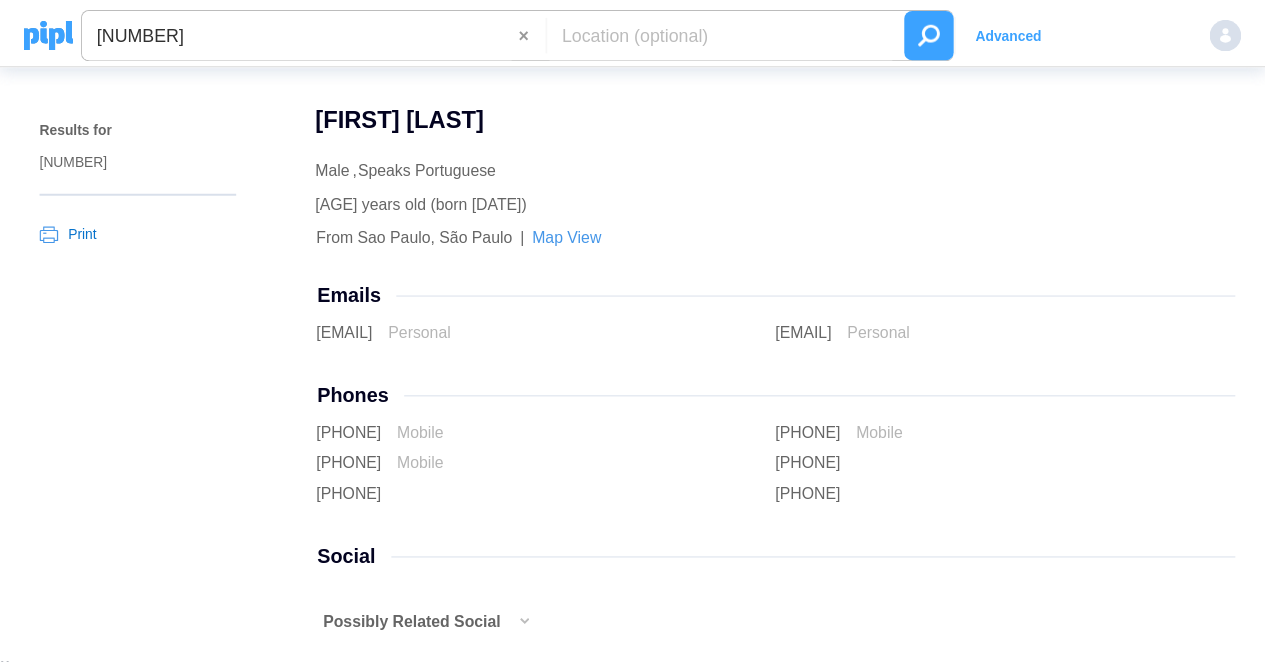 scroll, scrollTop: 0, scrollLeft: 0, axis: both 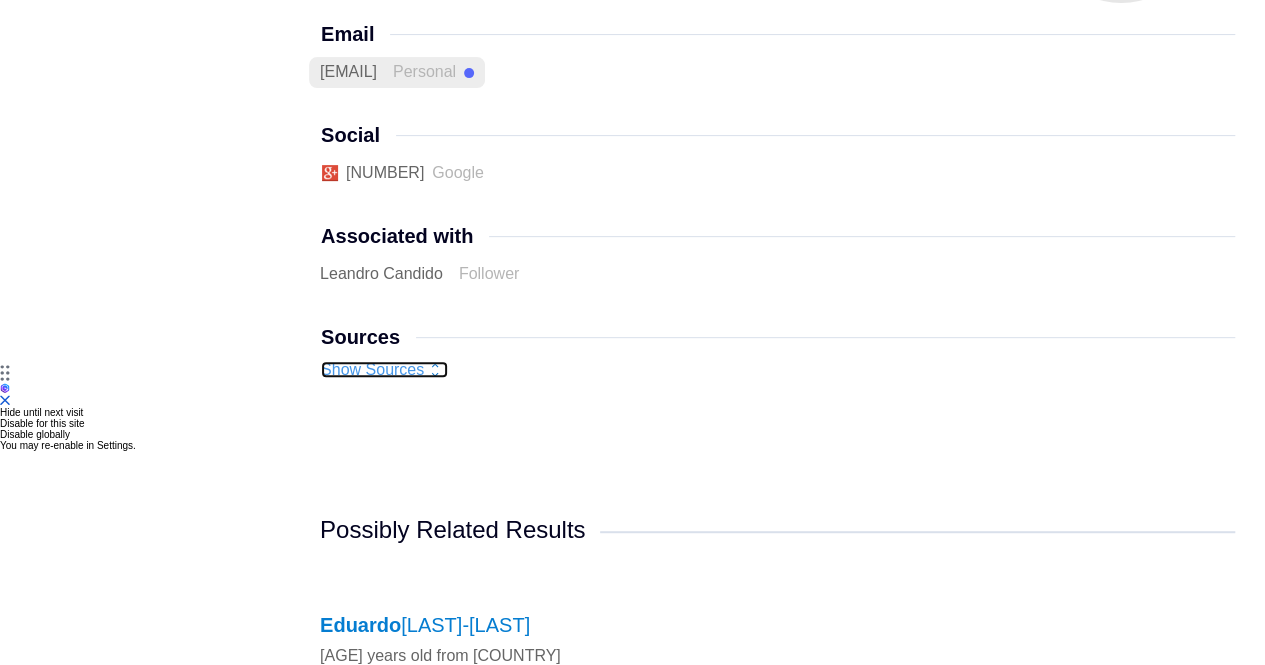 click on "Show Sources" at bounding box center (384, 369) 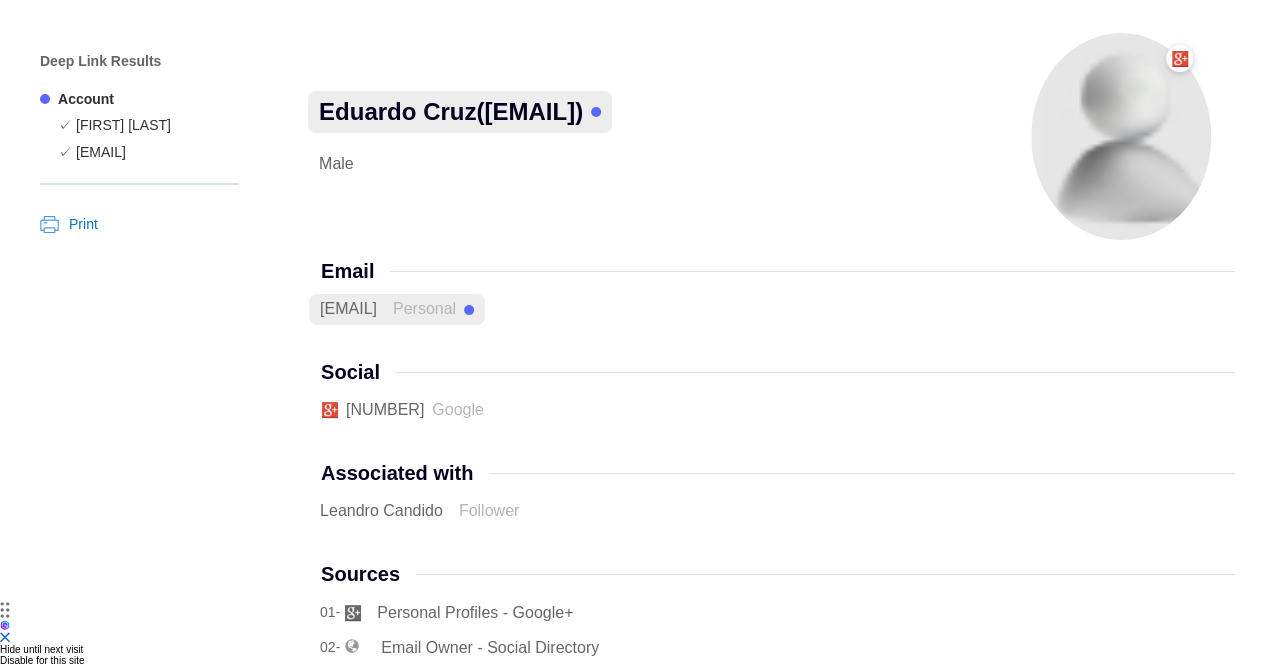scroll, scrollTop: 0, scrollLeft: 0, axis: both 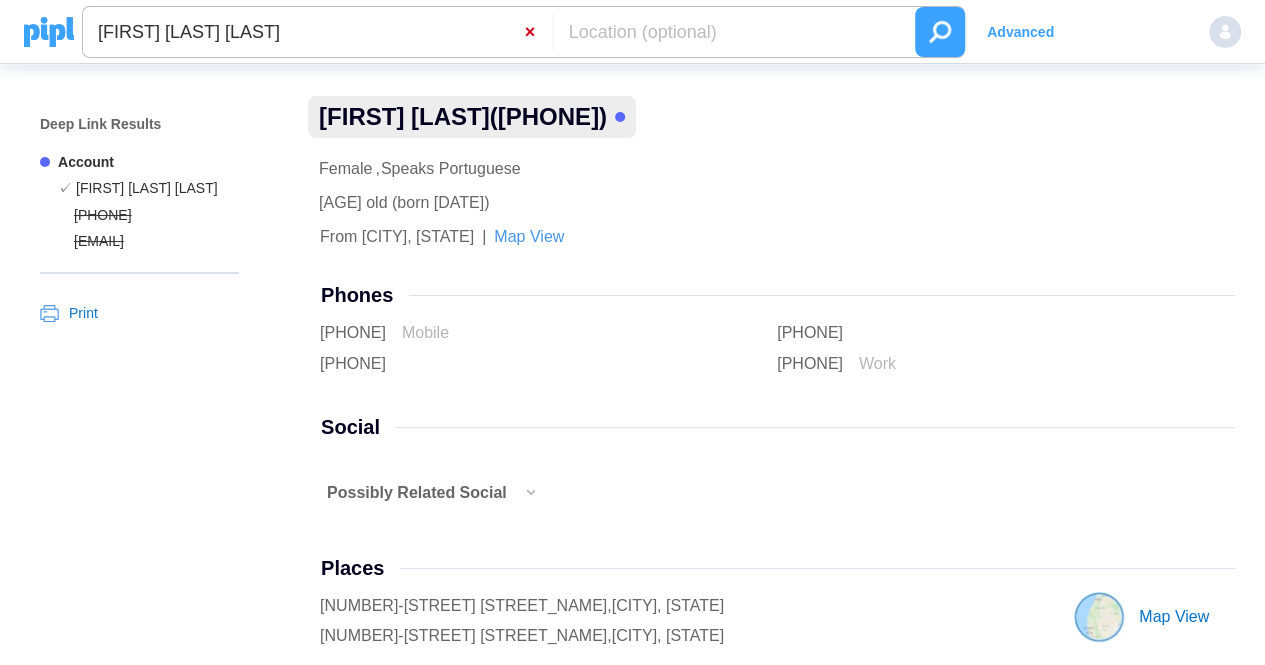 click on "×" at bounding box center (538, 32) 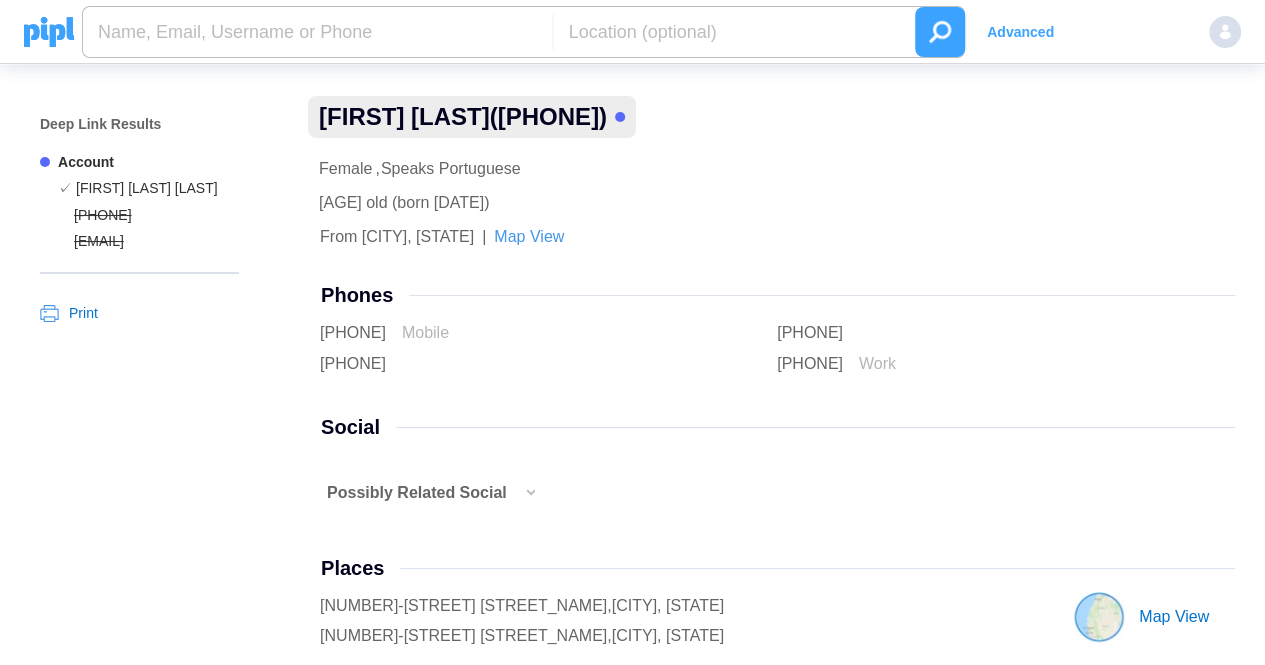click at bounding box center (317, 32) 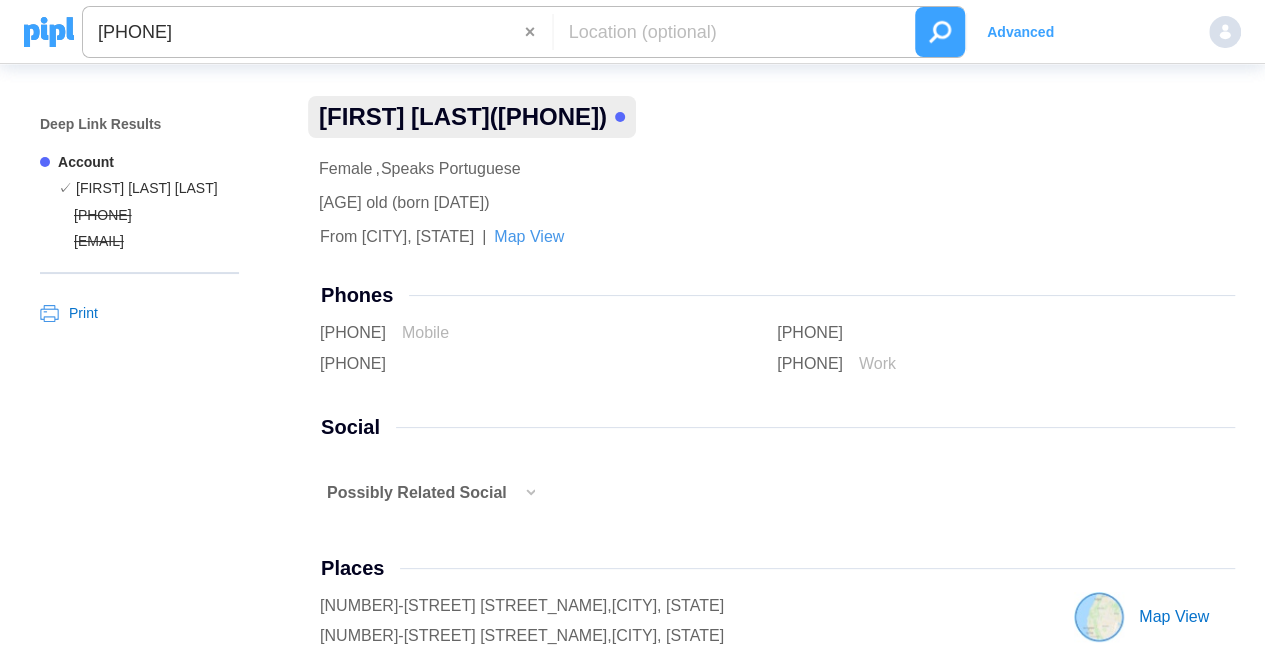 click at bounding box center (940, 32) 